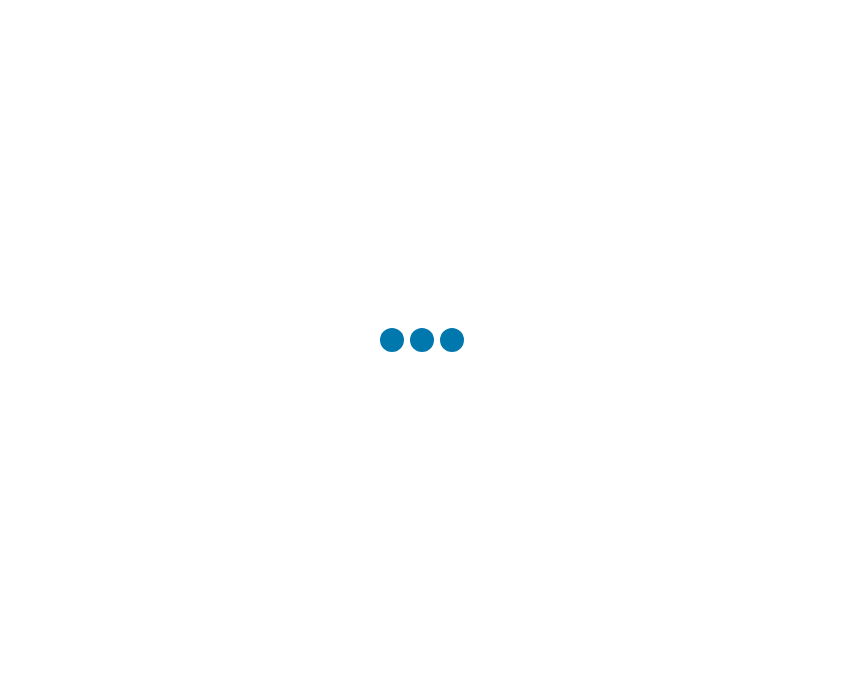scroll, scrollTop: 0, scrollLeft: 0, axis: both 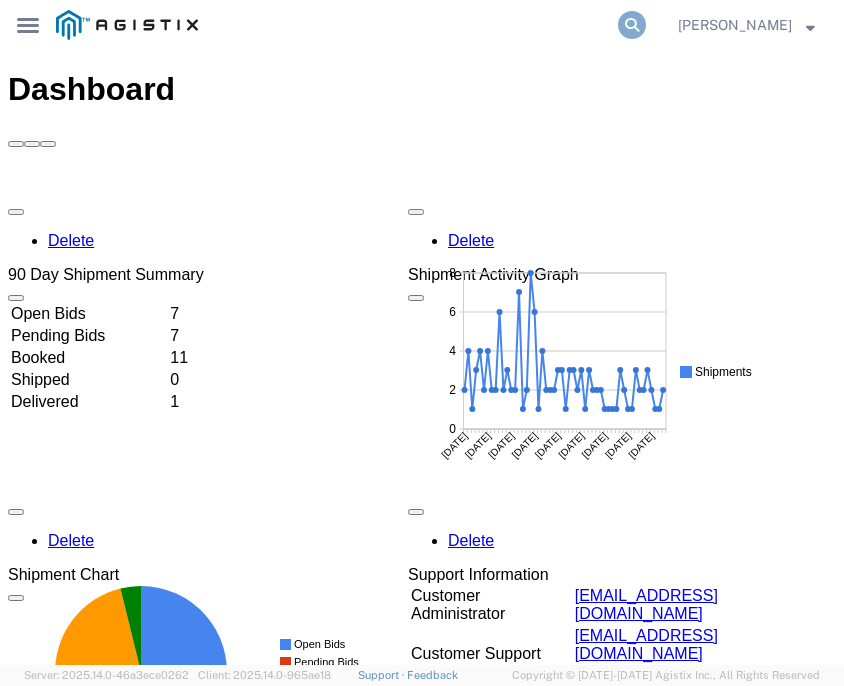 click 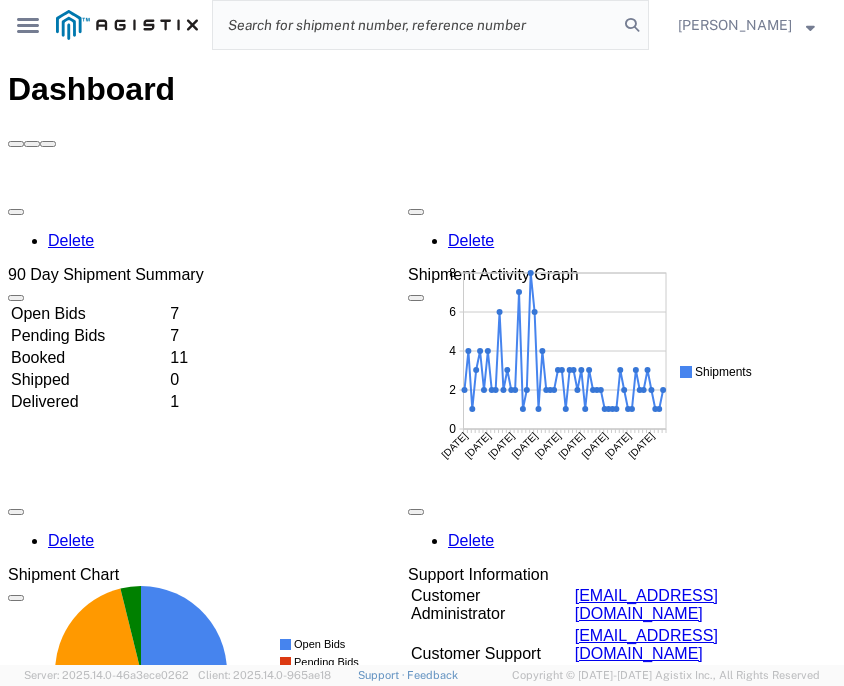 click 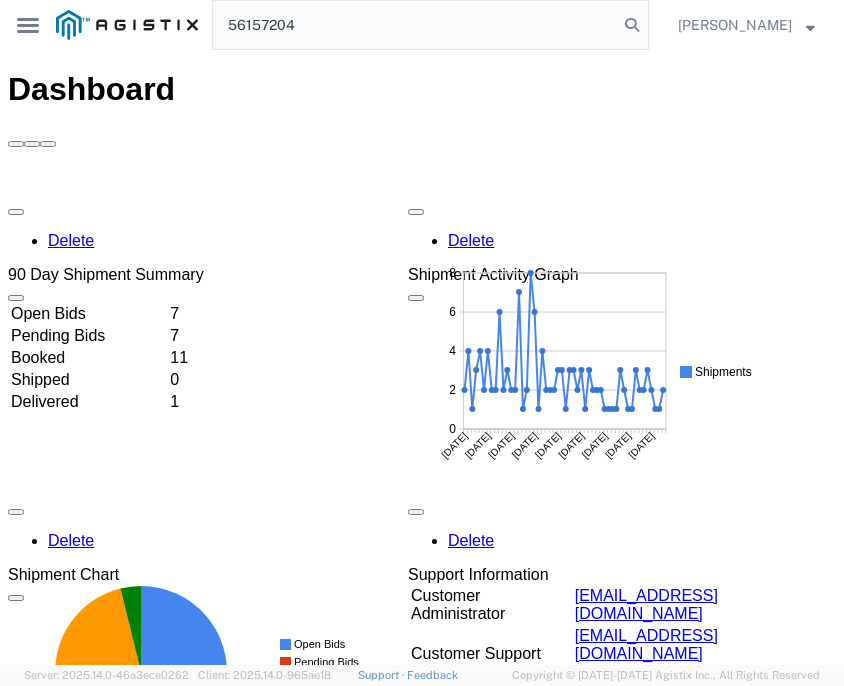 type on "56157204" 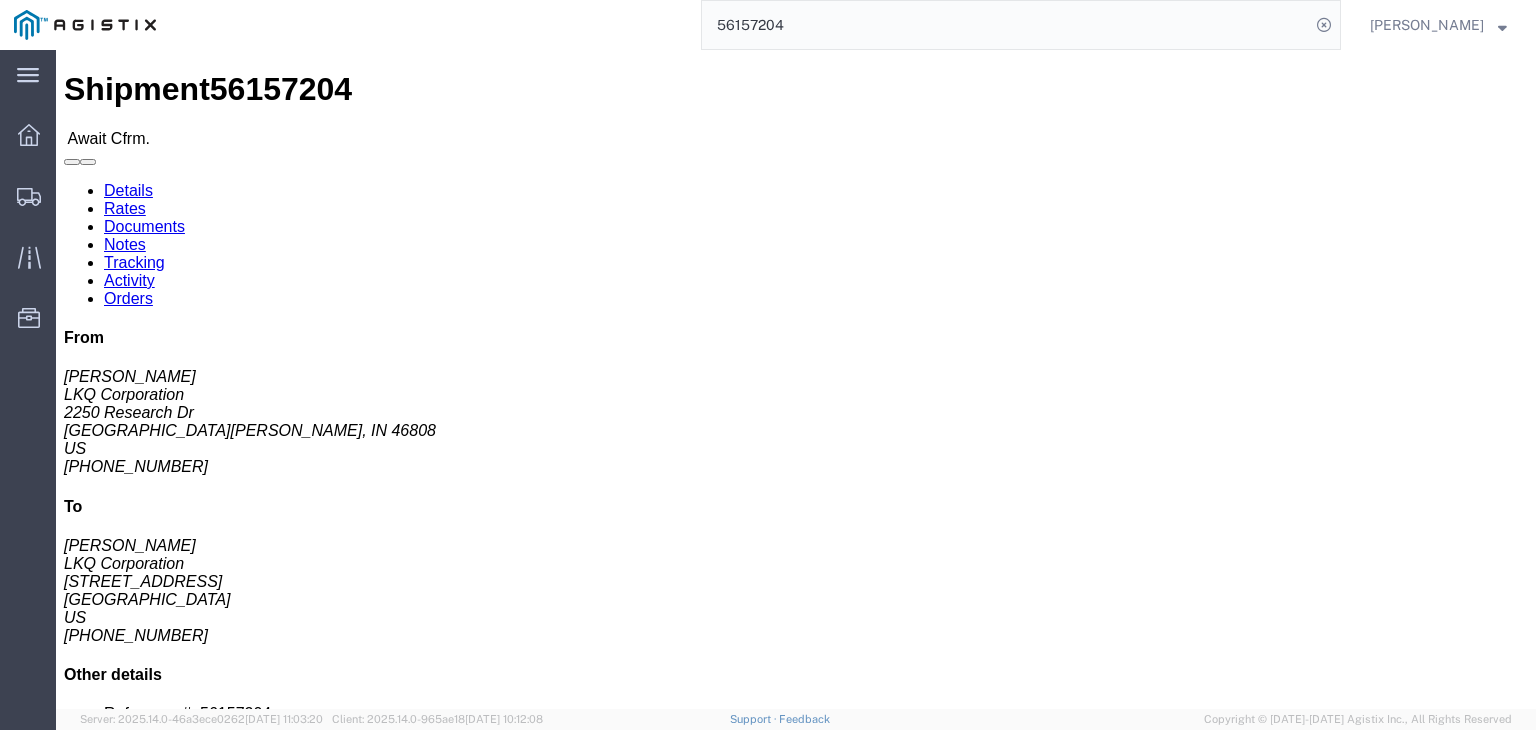 click on "Confirm" 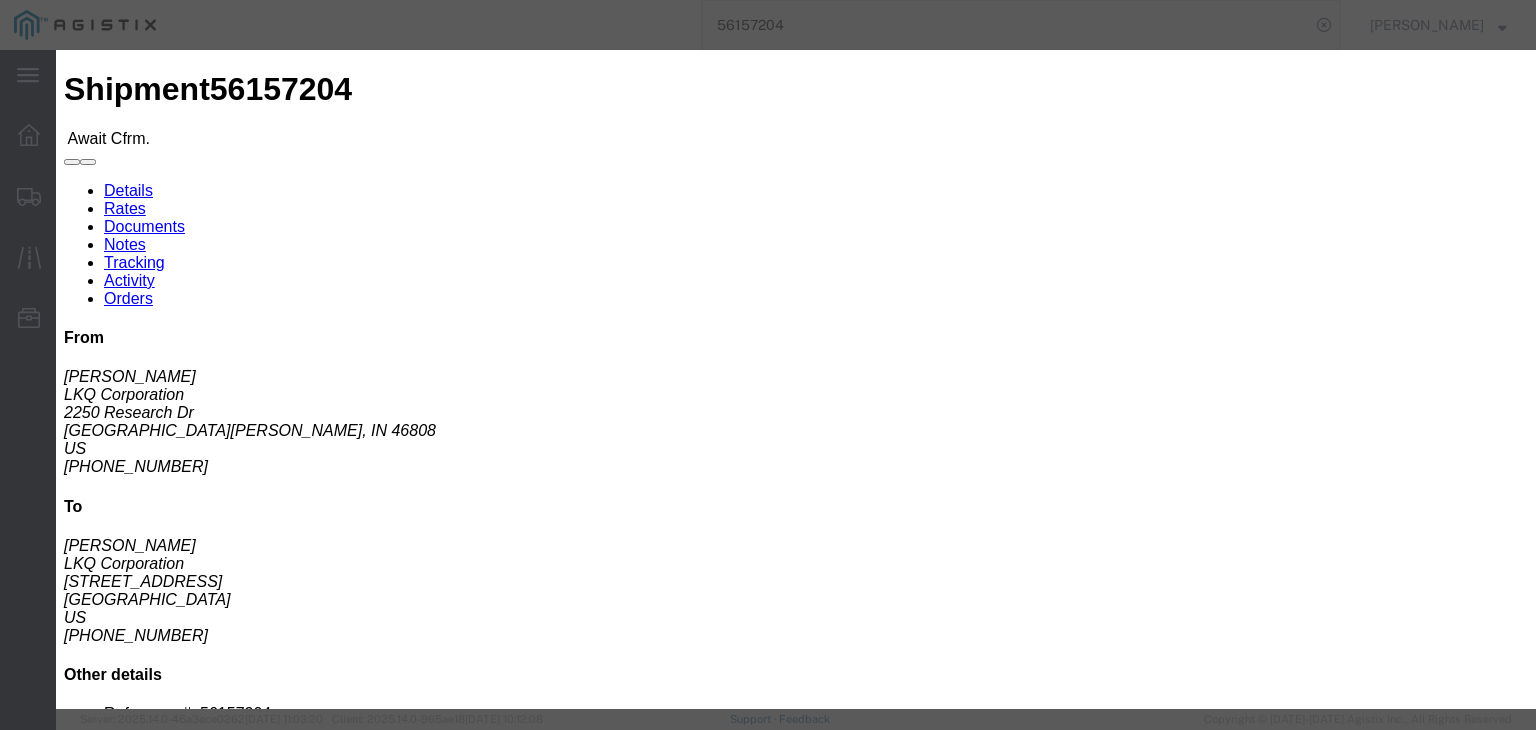 click 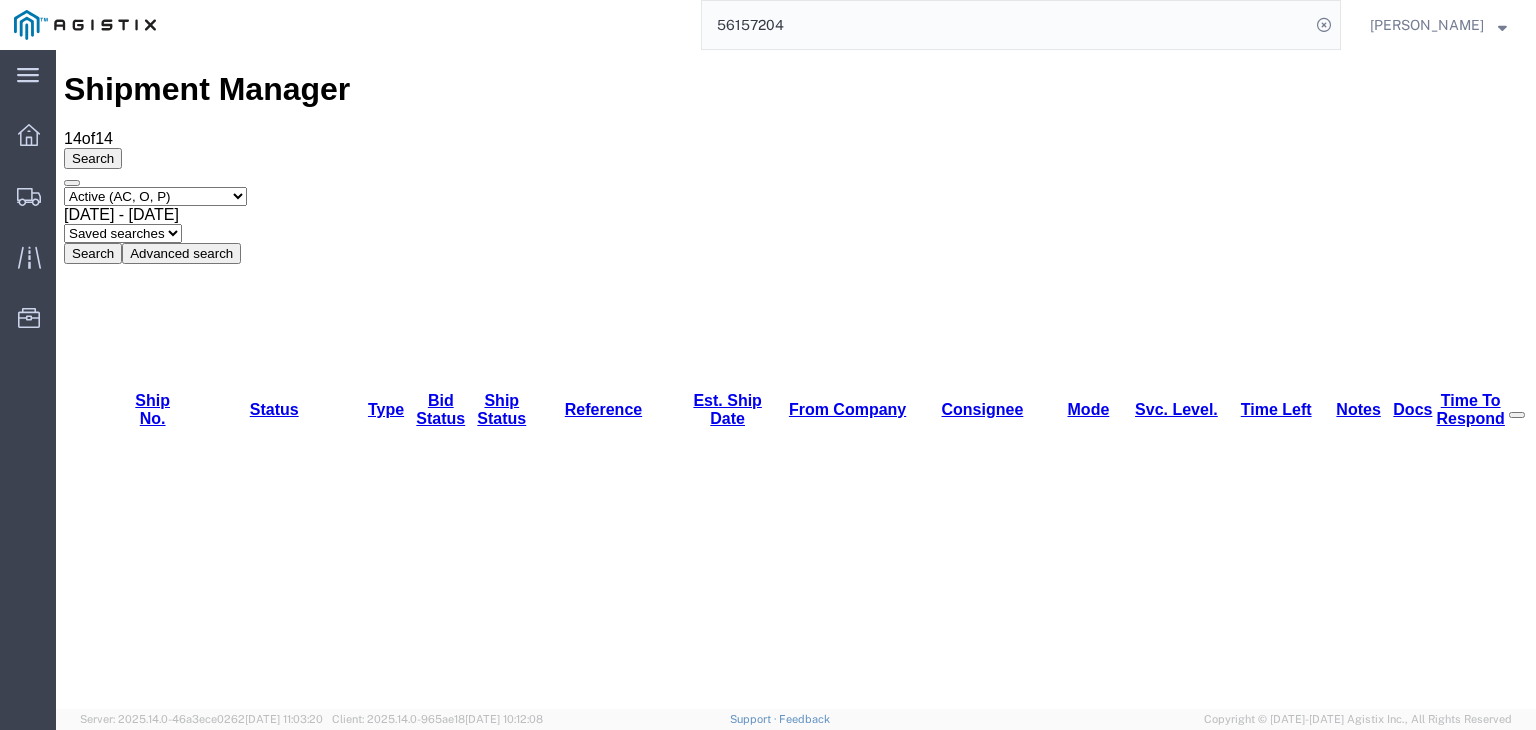 click on "56157376" at bounding box center (143, 1148) 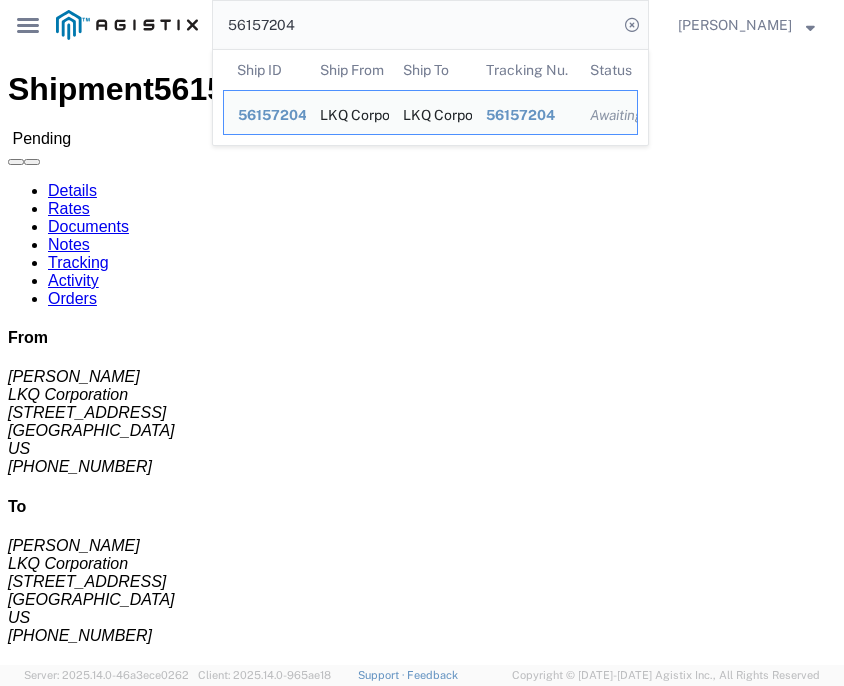 drag, startPoint x: 462, startPoint y: 32, endPoint x: -200, endPoint y: 59, distance: 662.55035 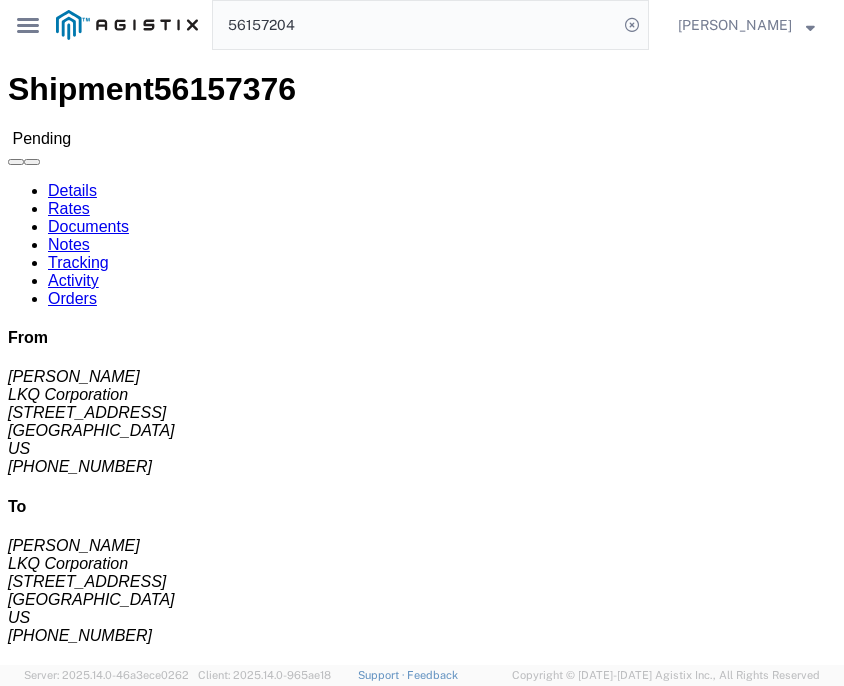 click on "56157204" 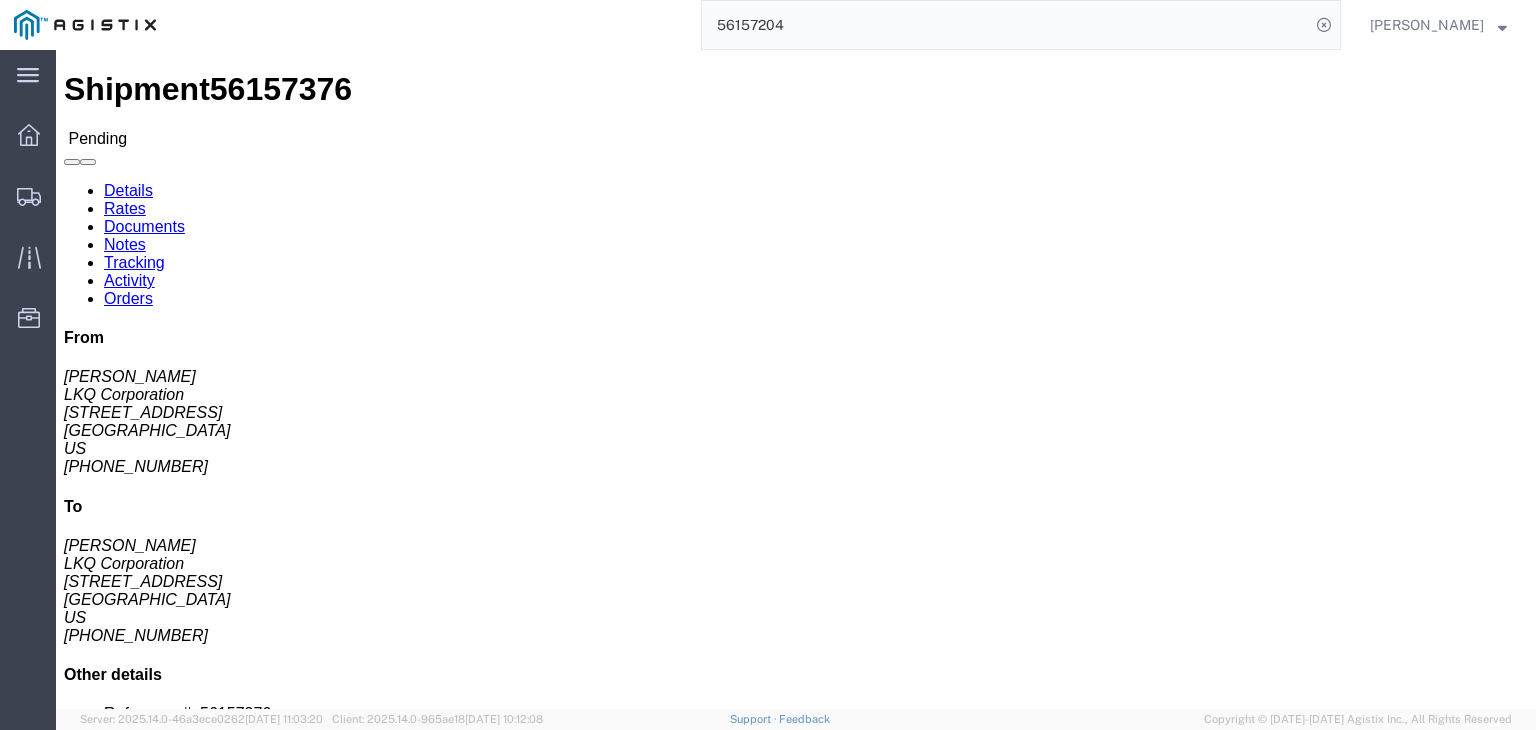 click on "56157204" 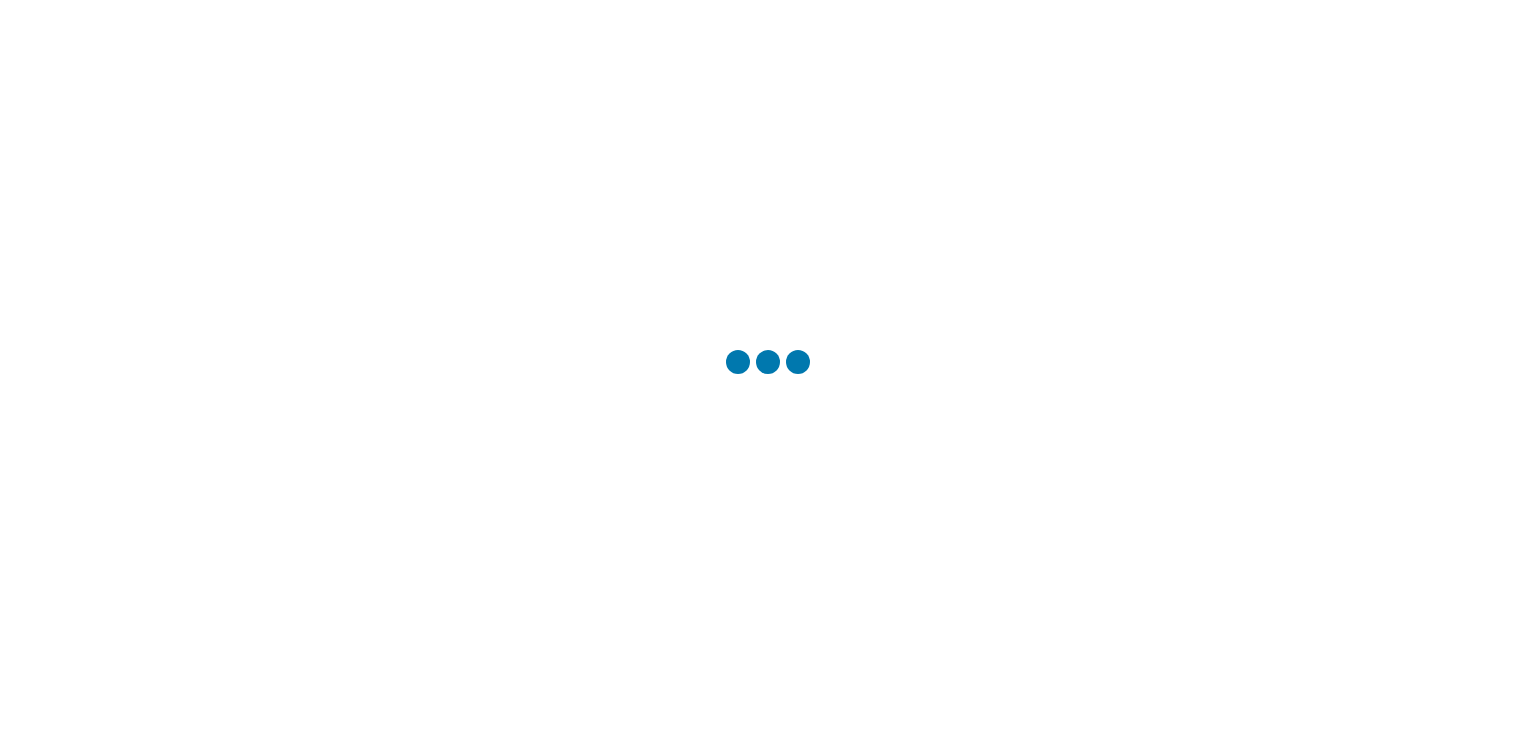 scroll, scrollTop: 0, scrollLeft: 0, axis: both 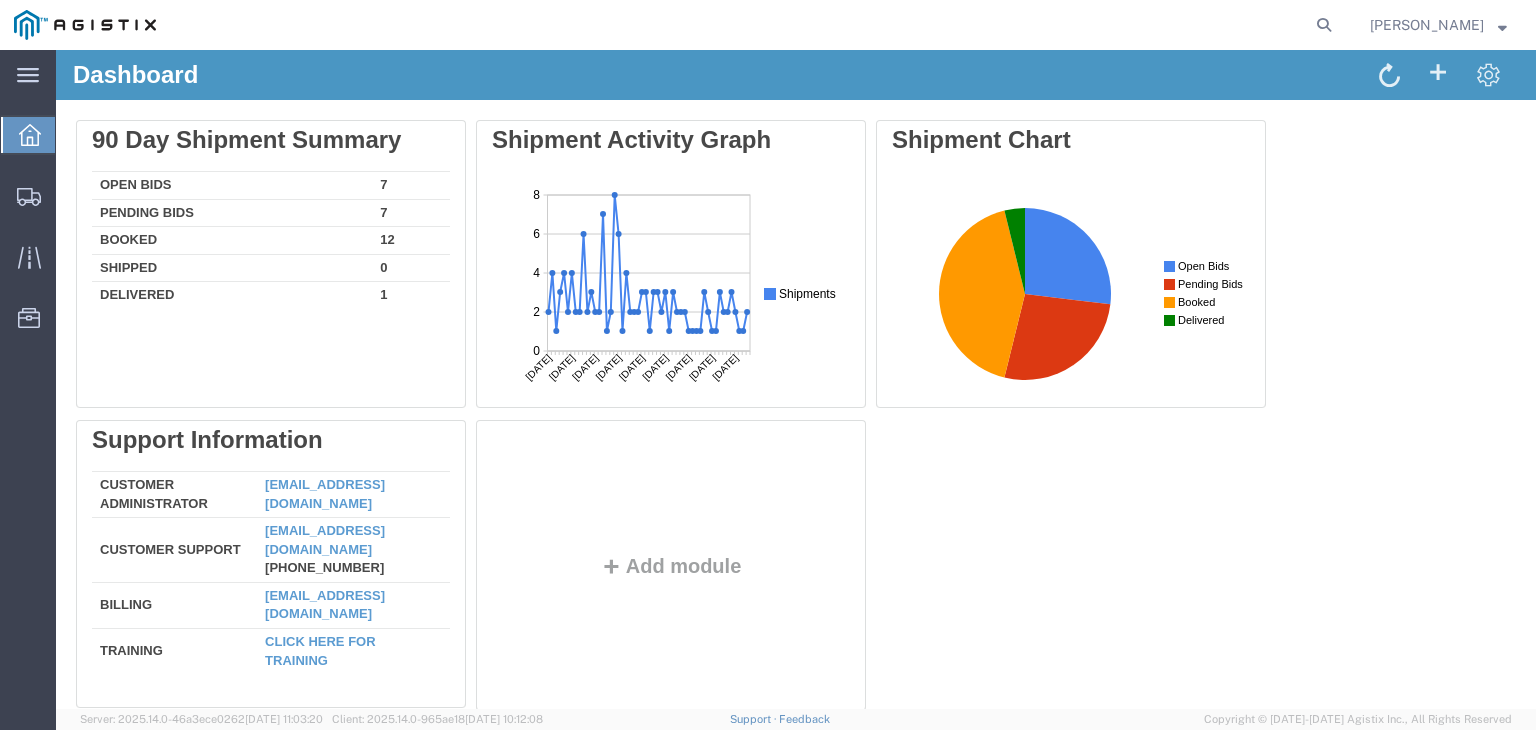 click 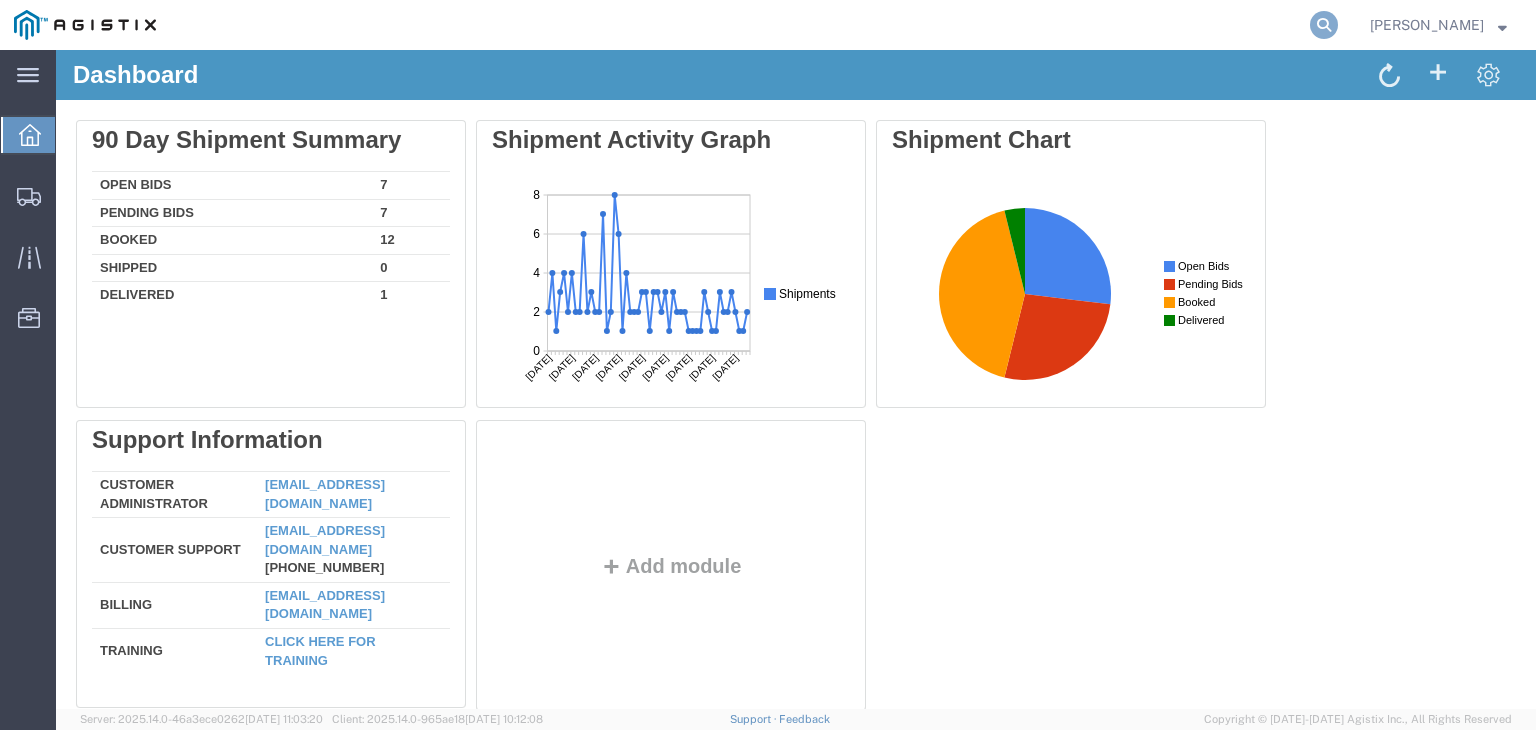 click 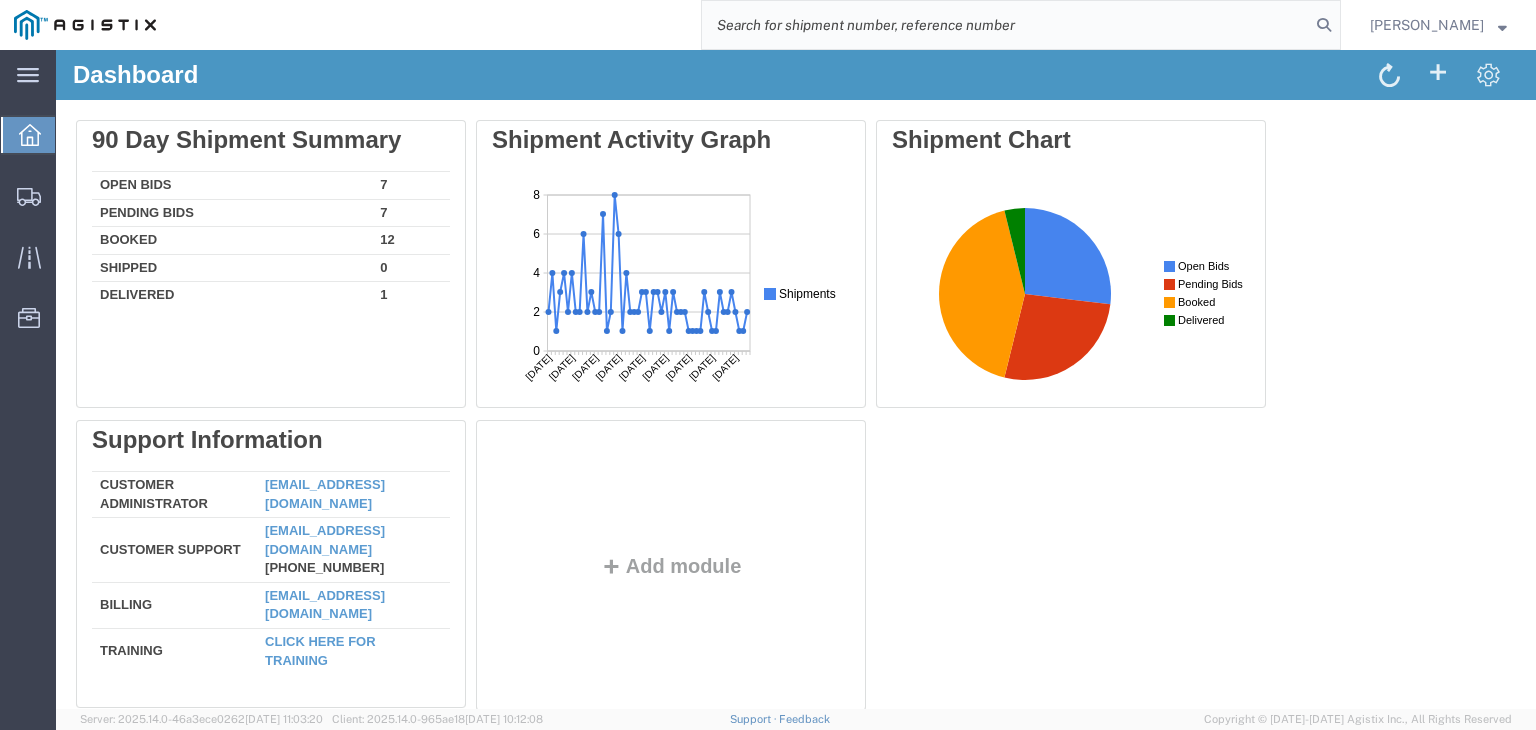 click 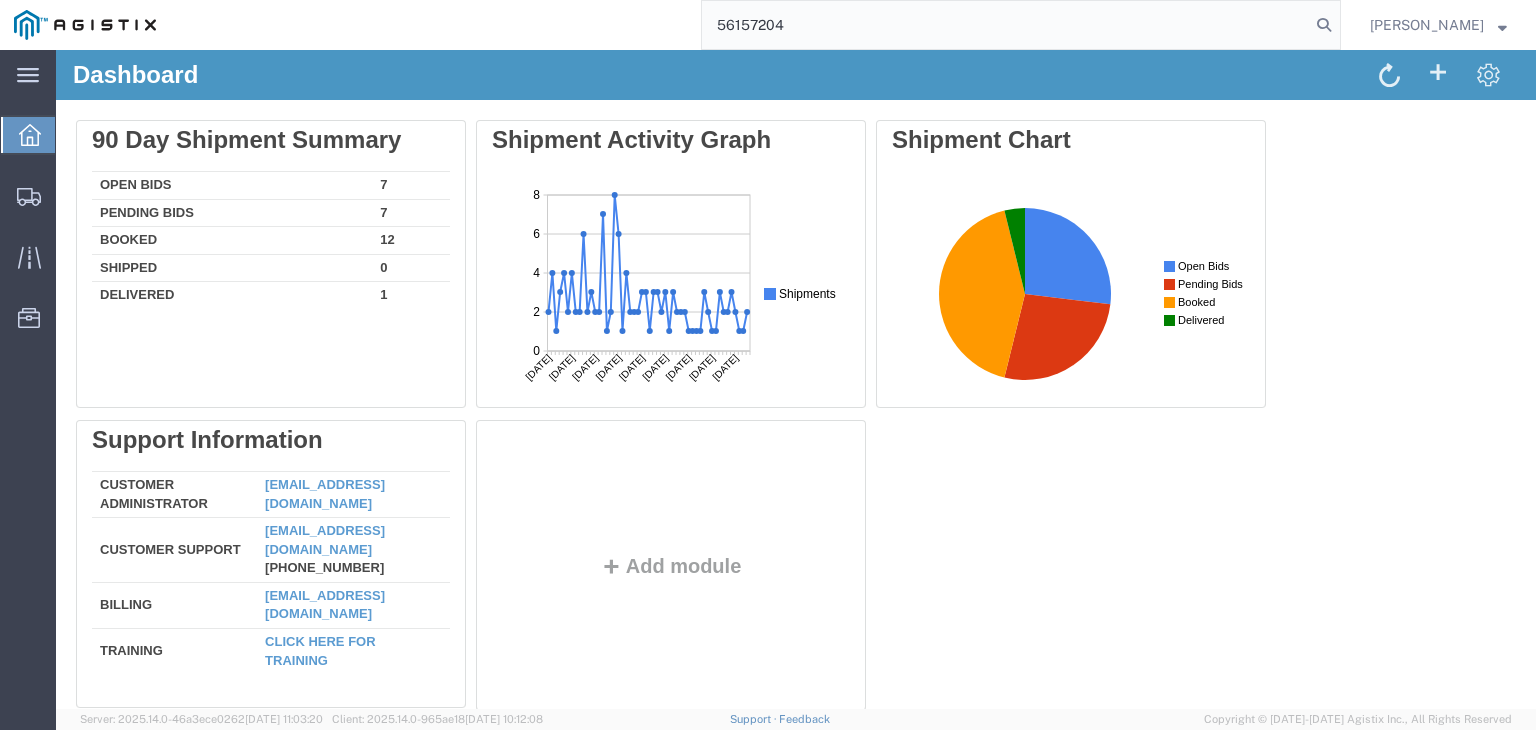 type on "56157204" 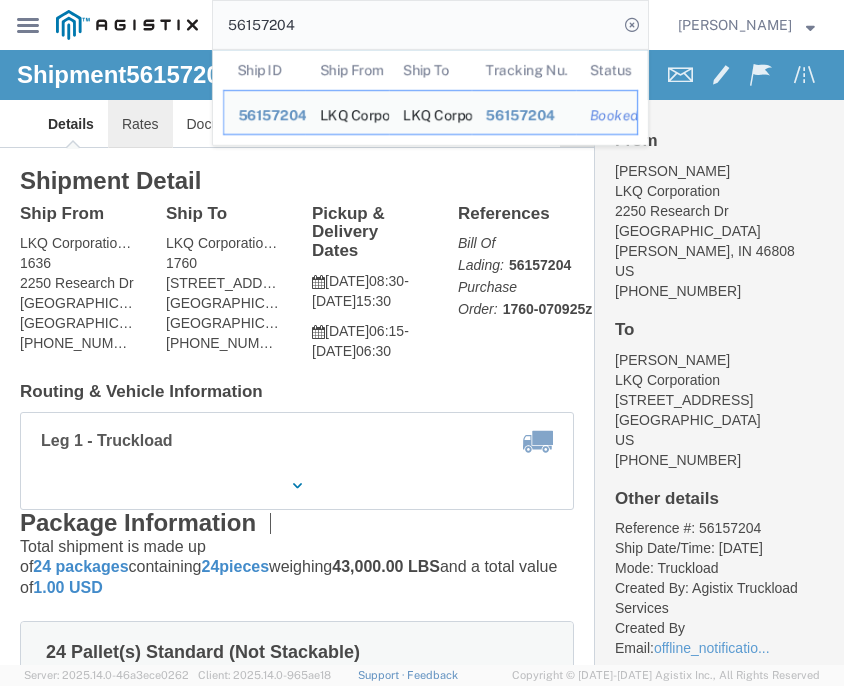 click on "Rates" 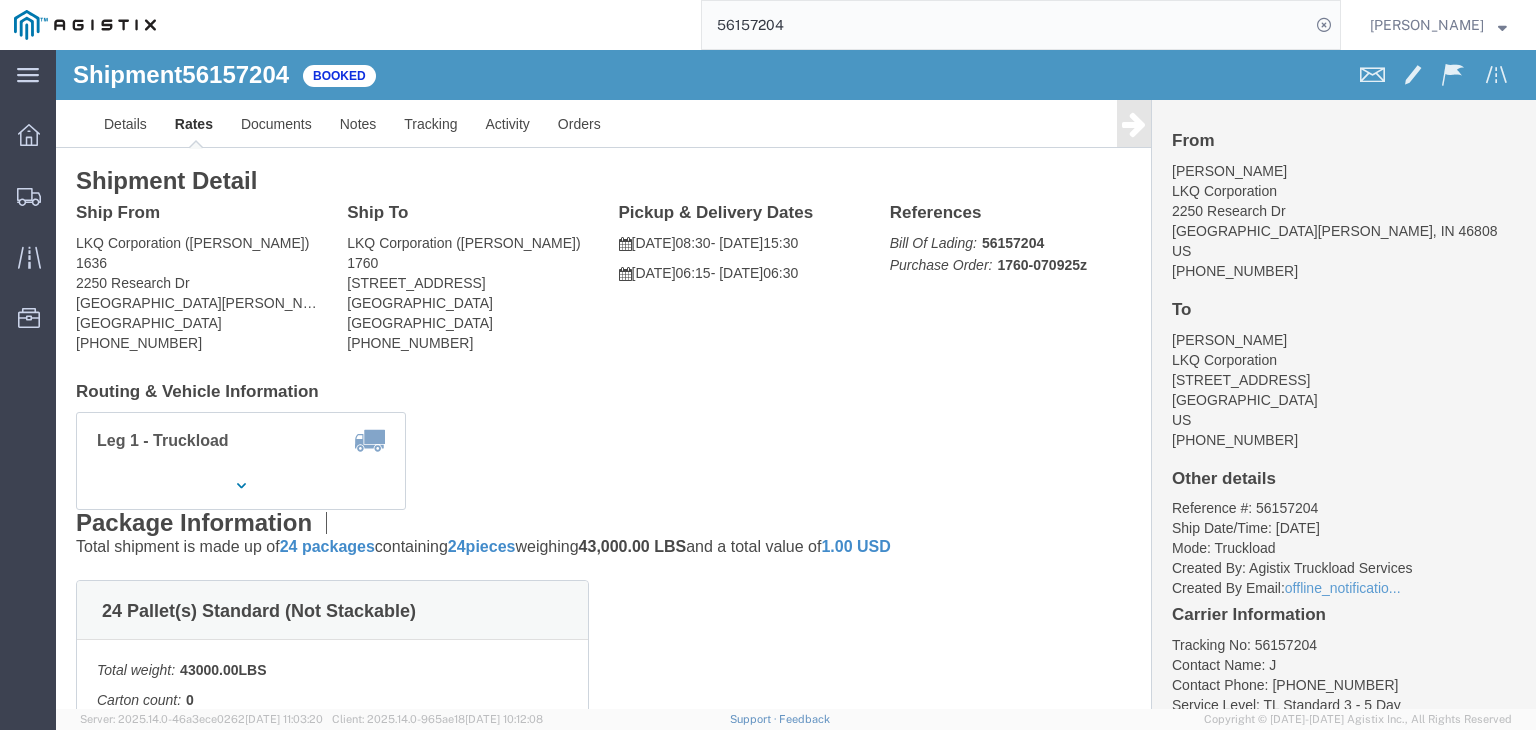 click 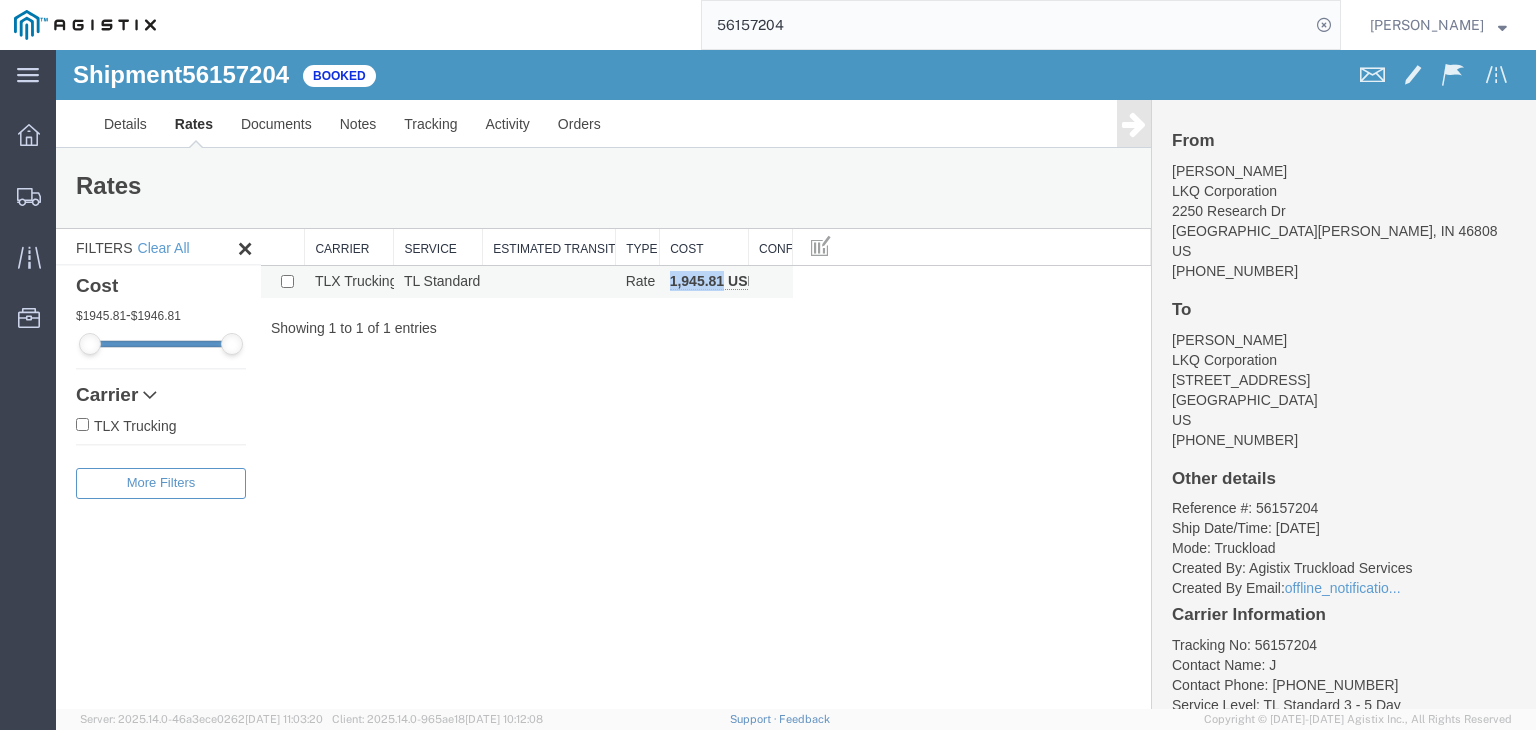 copy on "1,945.81" 